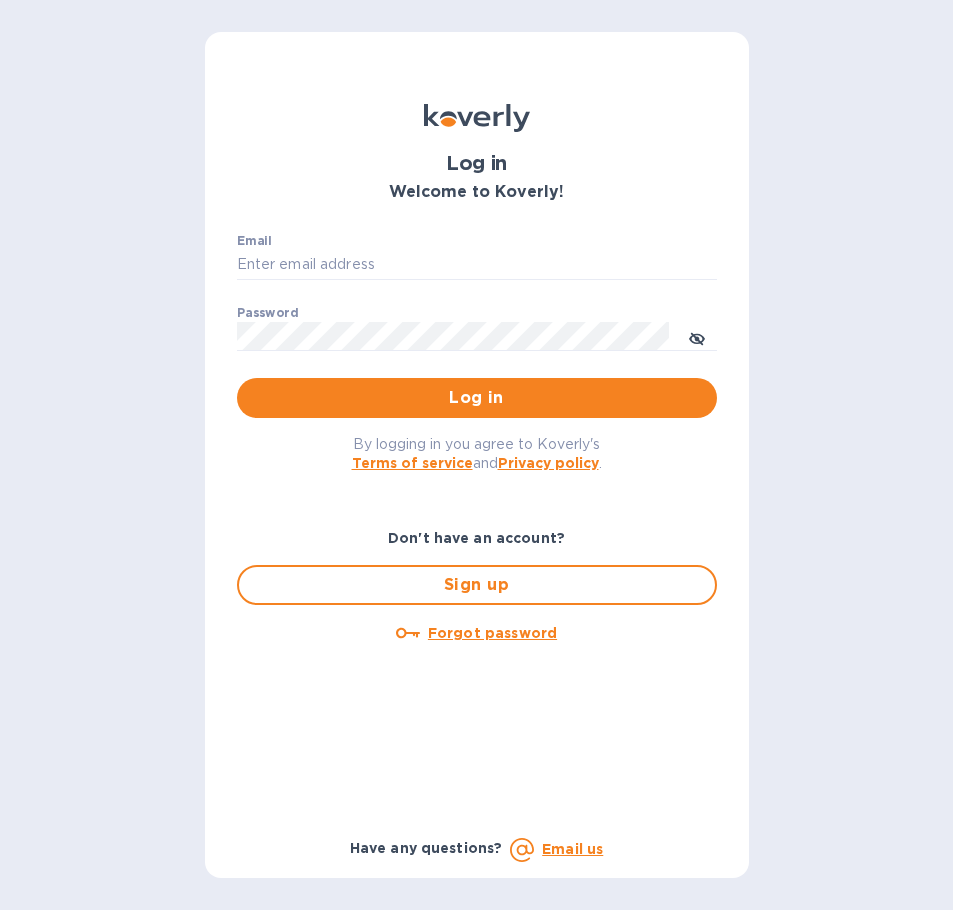 scroll, scrollTop: 0, scrollLeft: 0, axis: both 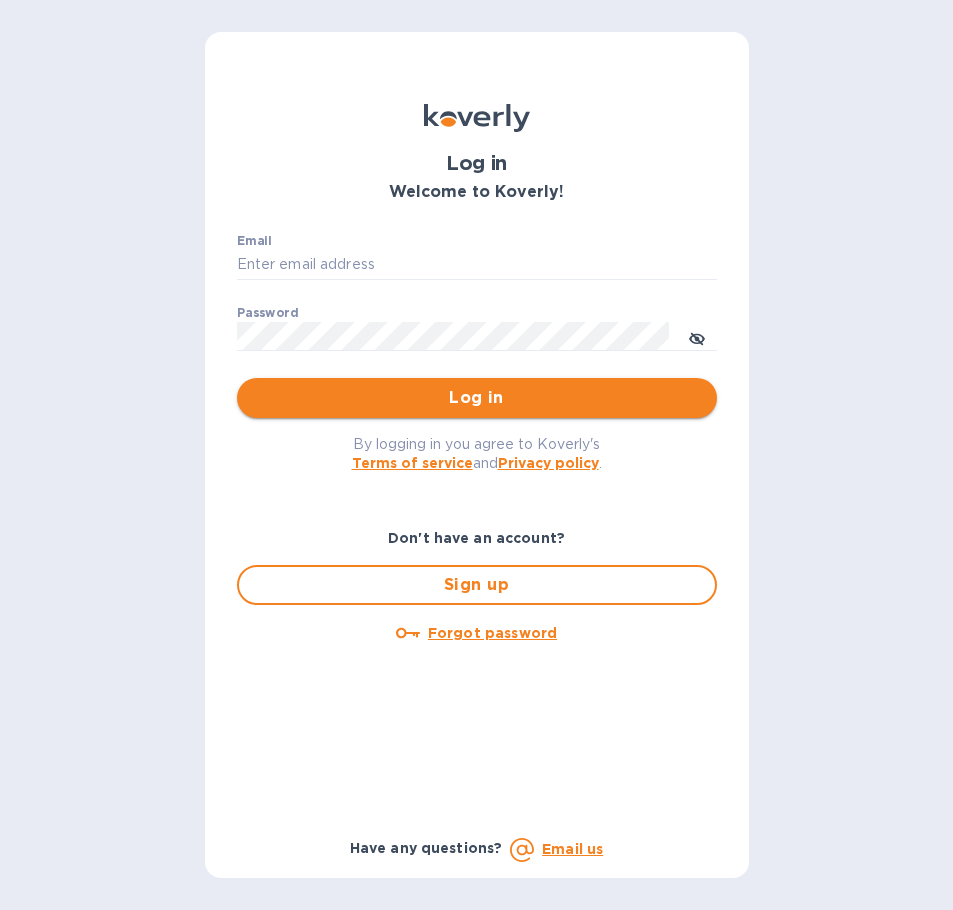 type on "[EMAIL]" 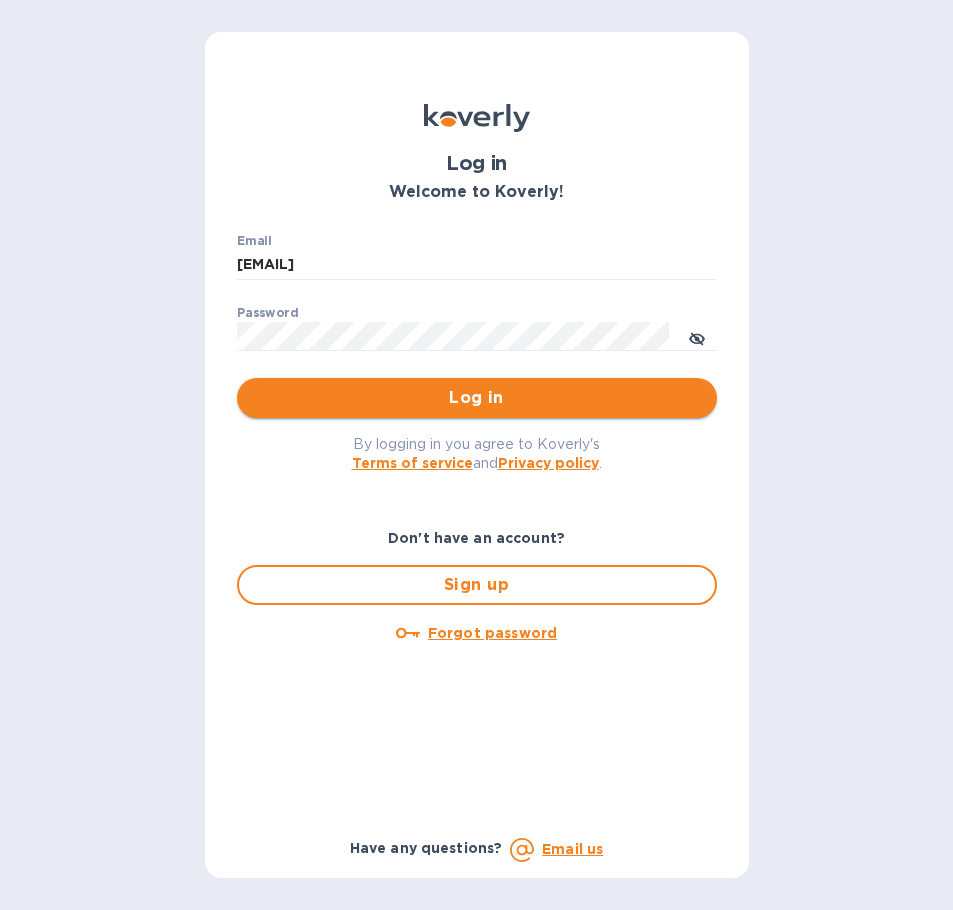 click on "Log in" at bounding box center [477, 398] 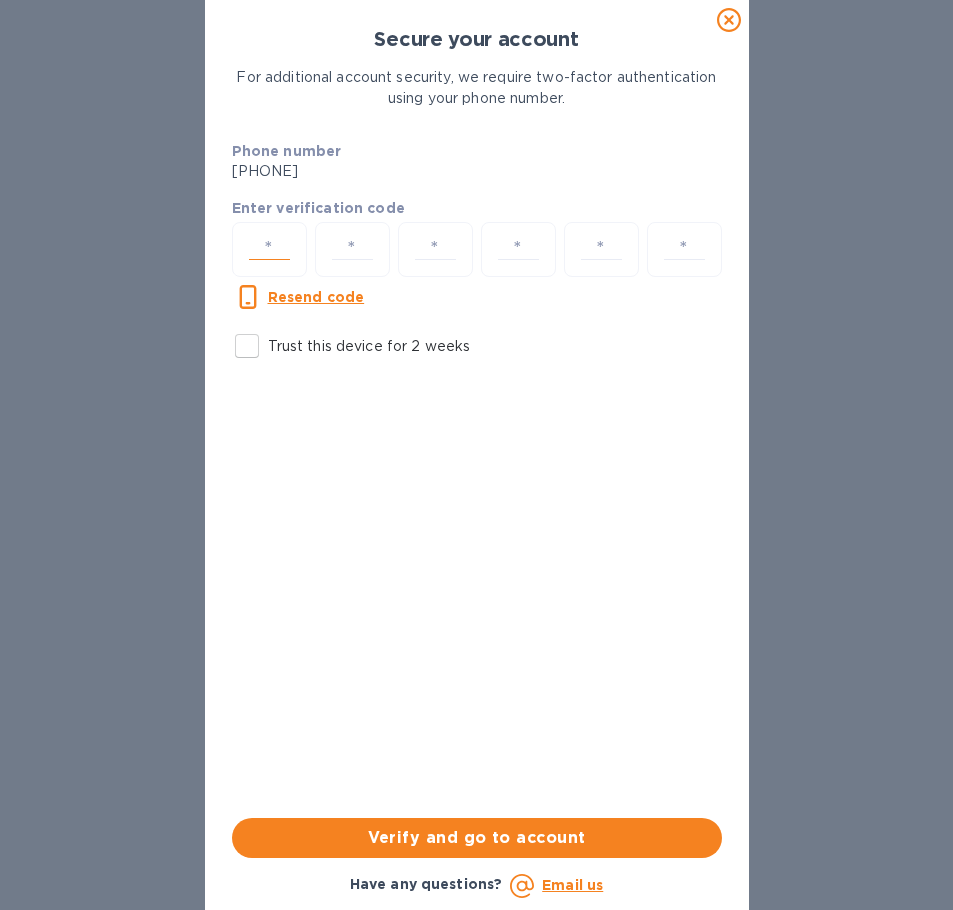 click at bounding box center [269, 249] 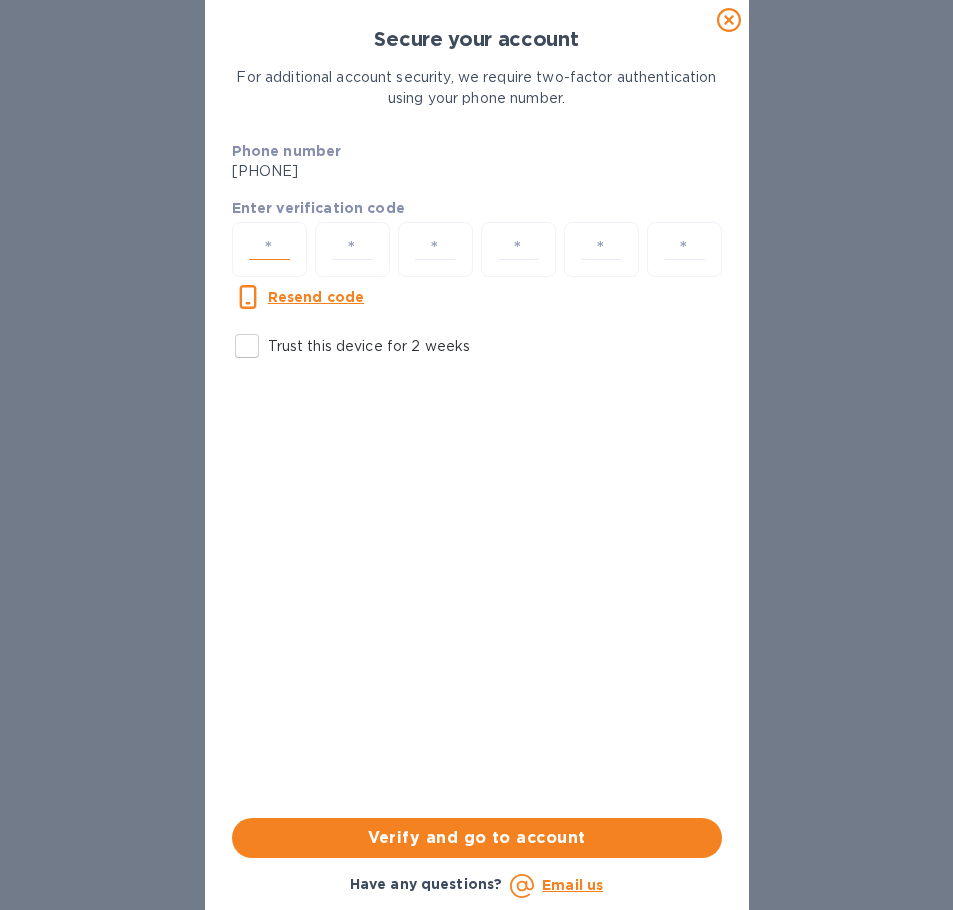 type on "7" 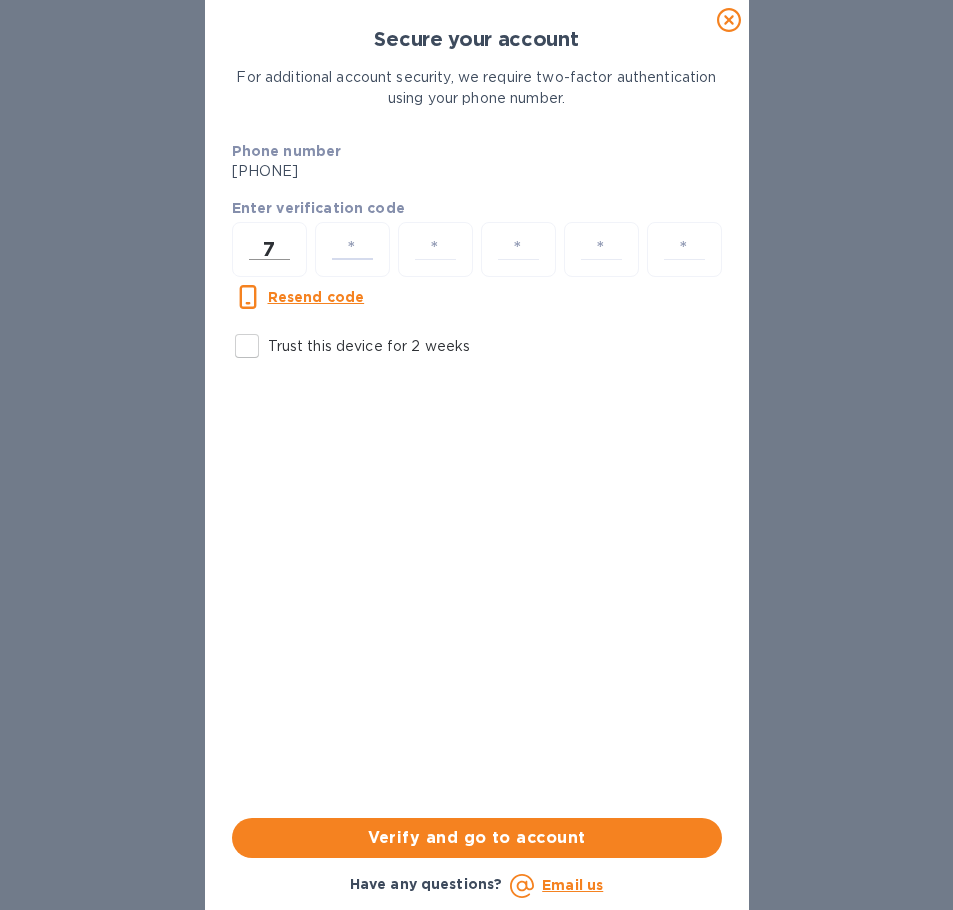 type on "5" 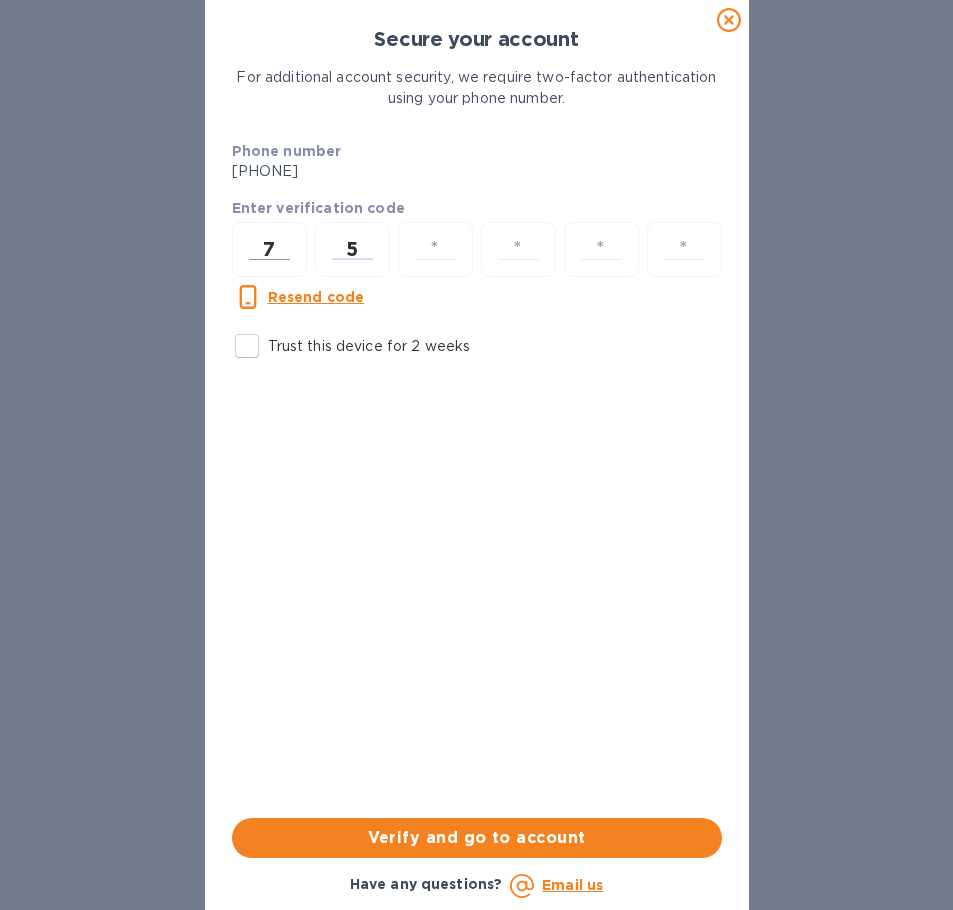 type on "4" 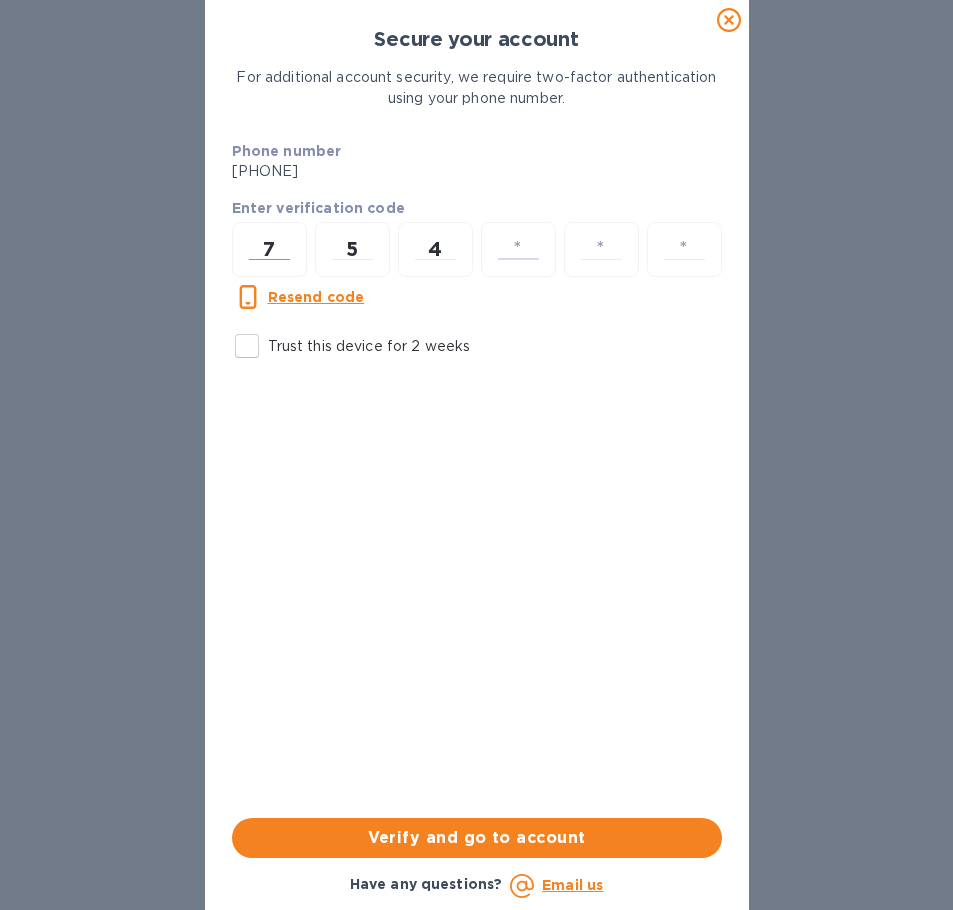 type on "0" 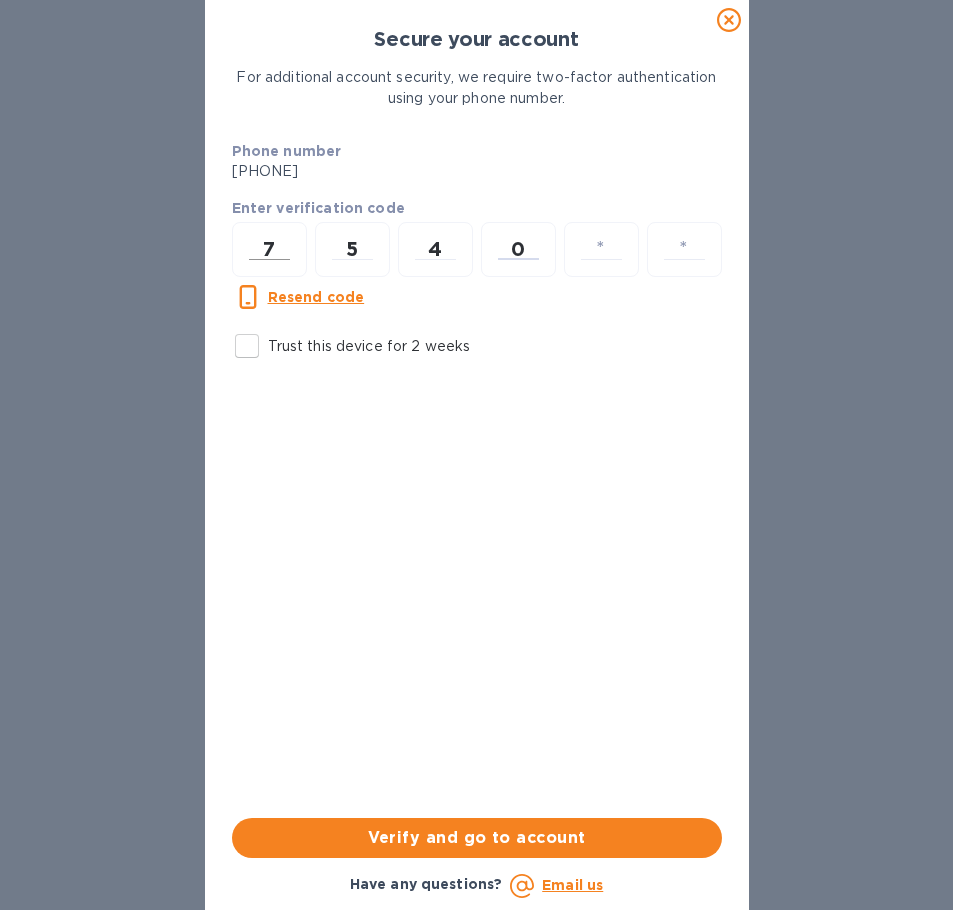 type 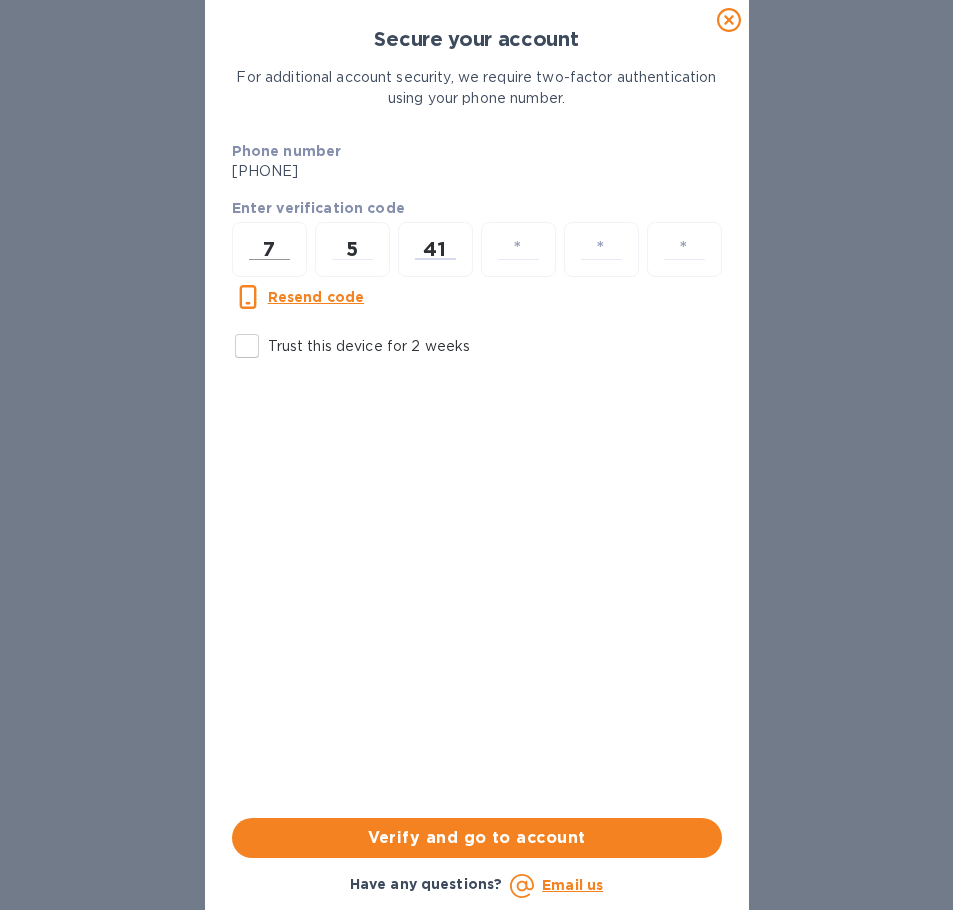 type on "1" 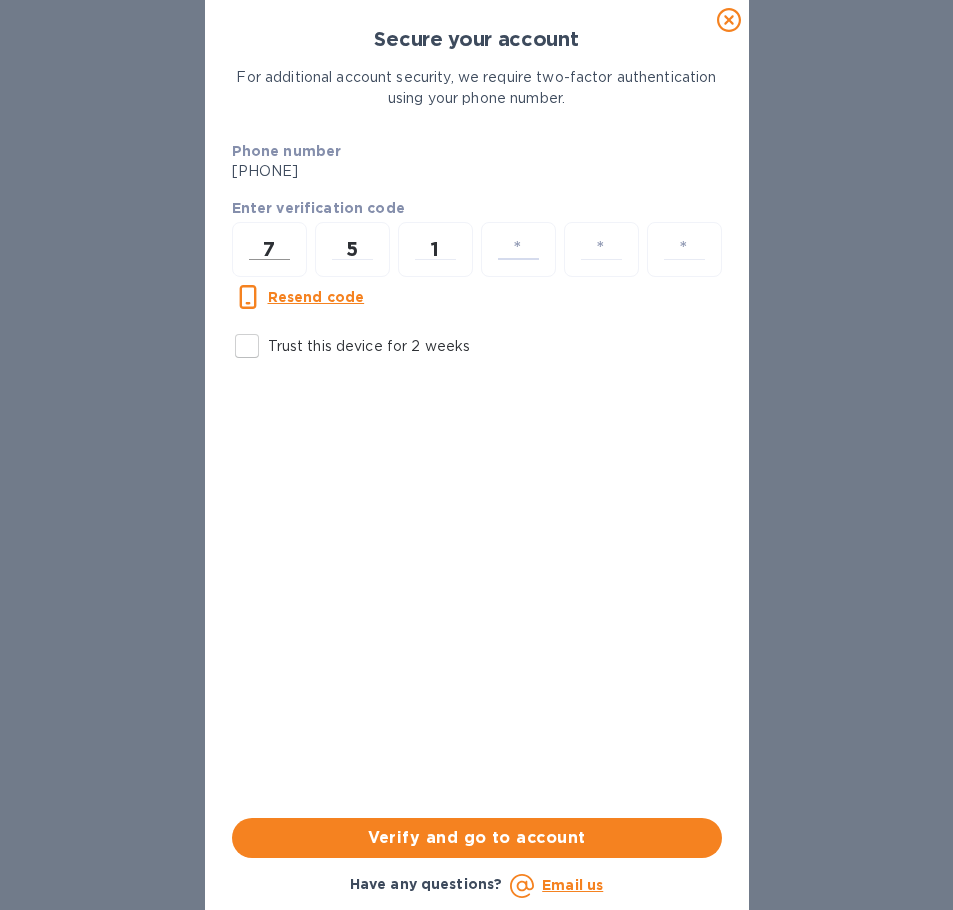 type on "0" 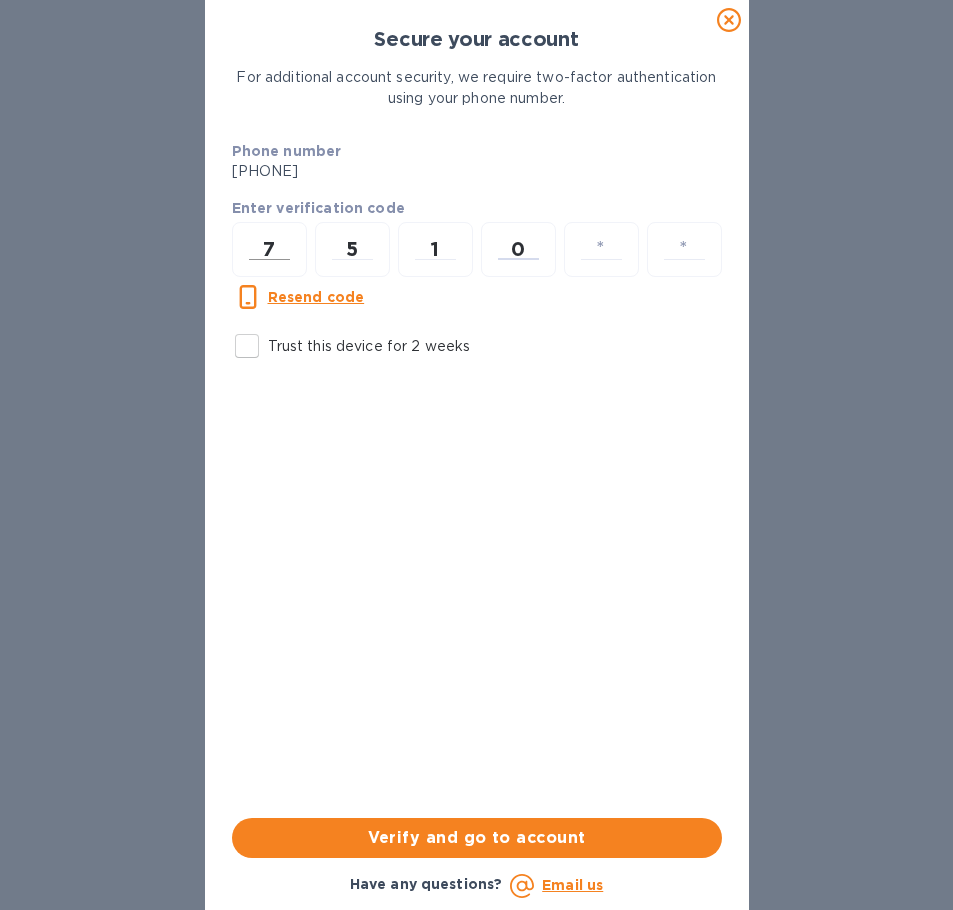 type on "5" 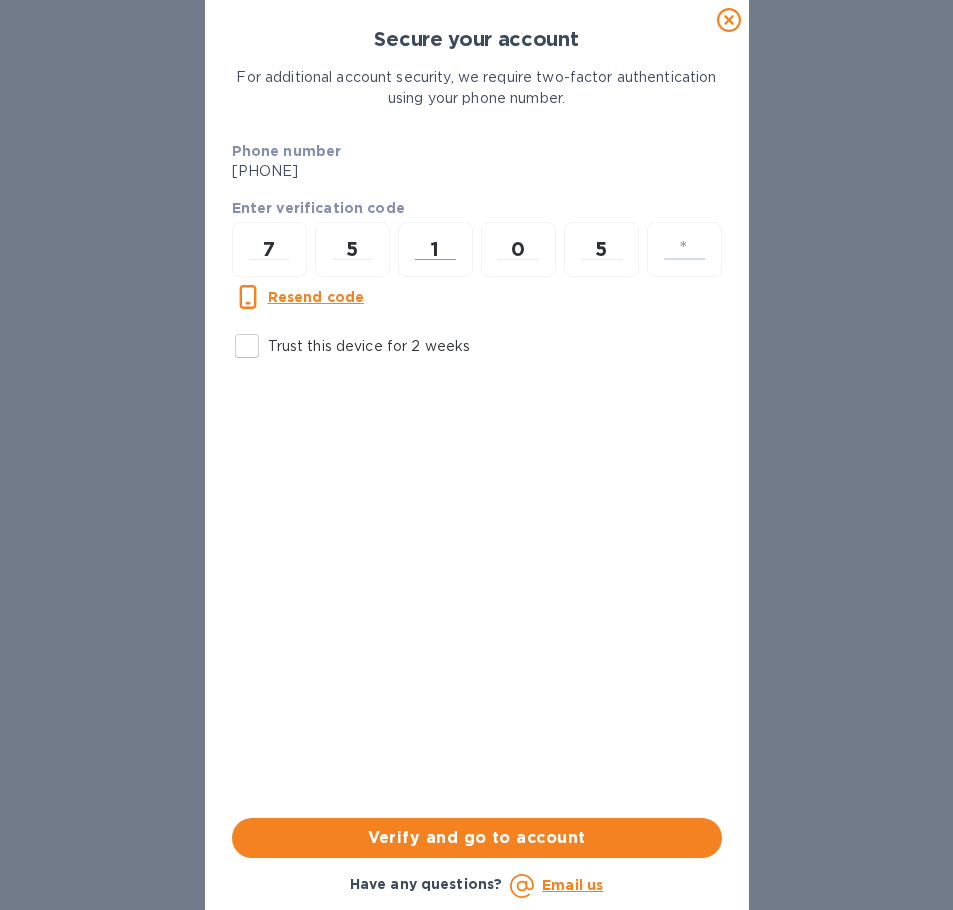 click on "1" at bounding box center [435, 249] 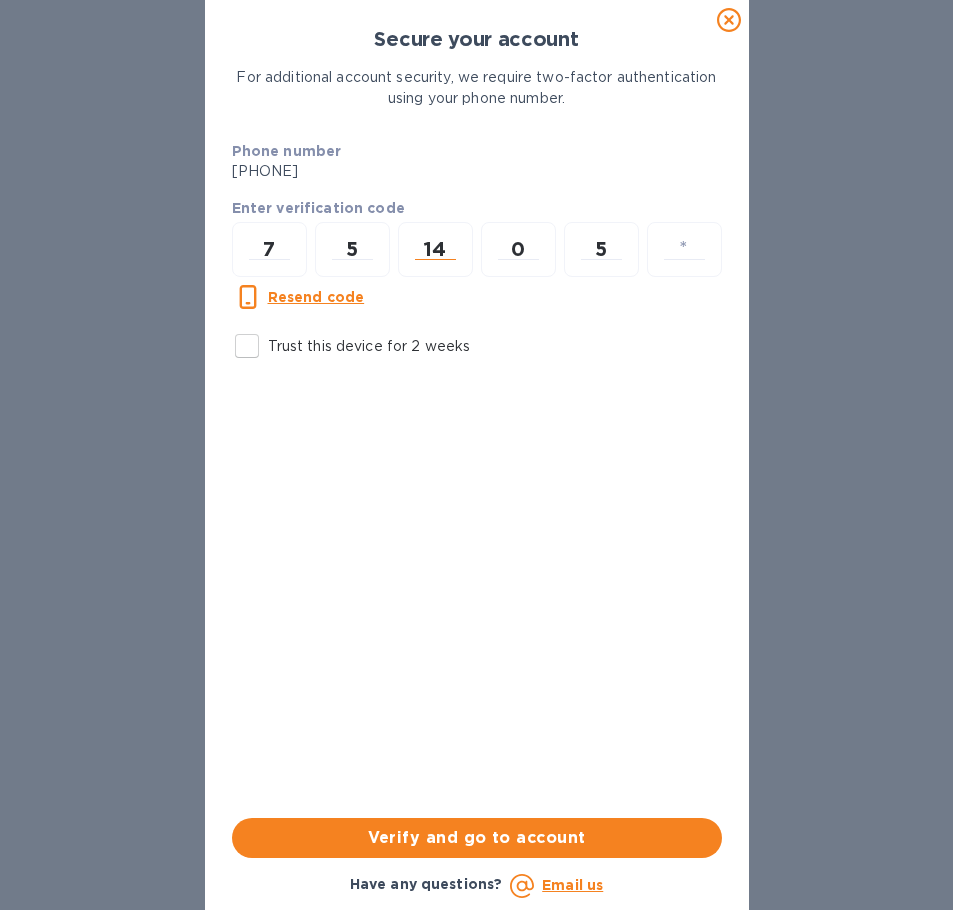 type on "4" 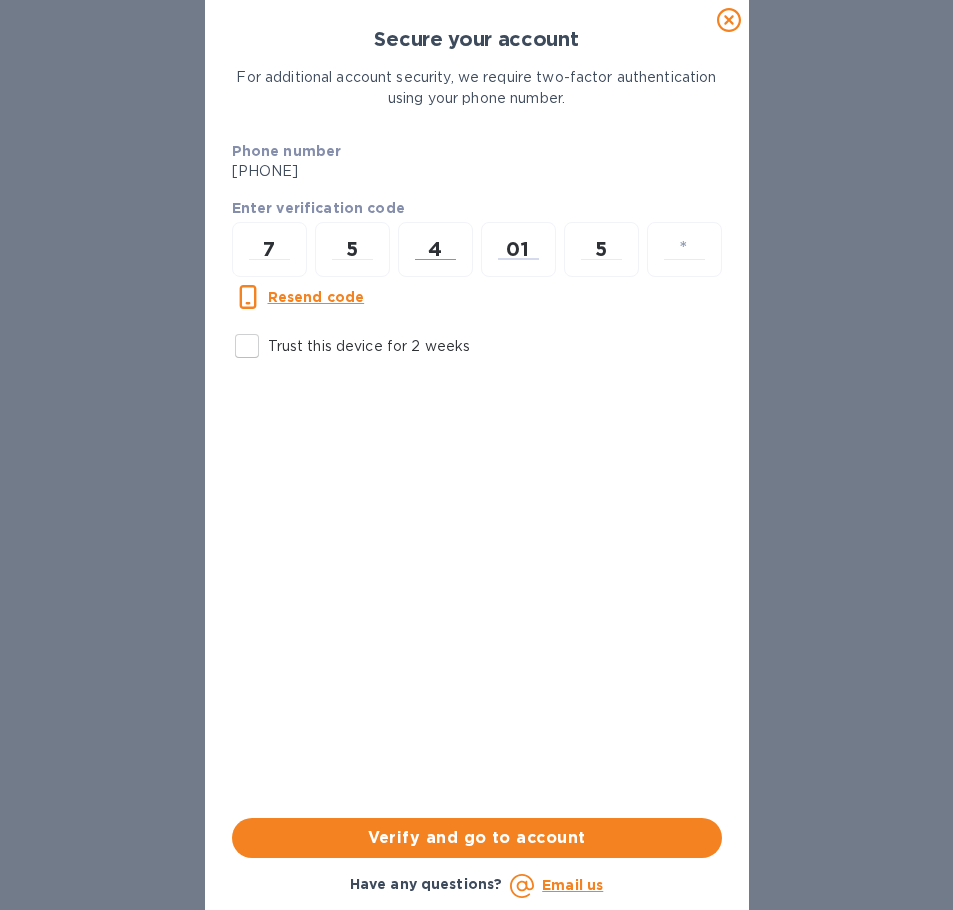 type on "1" 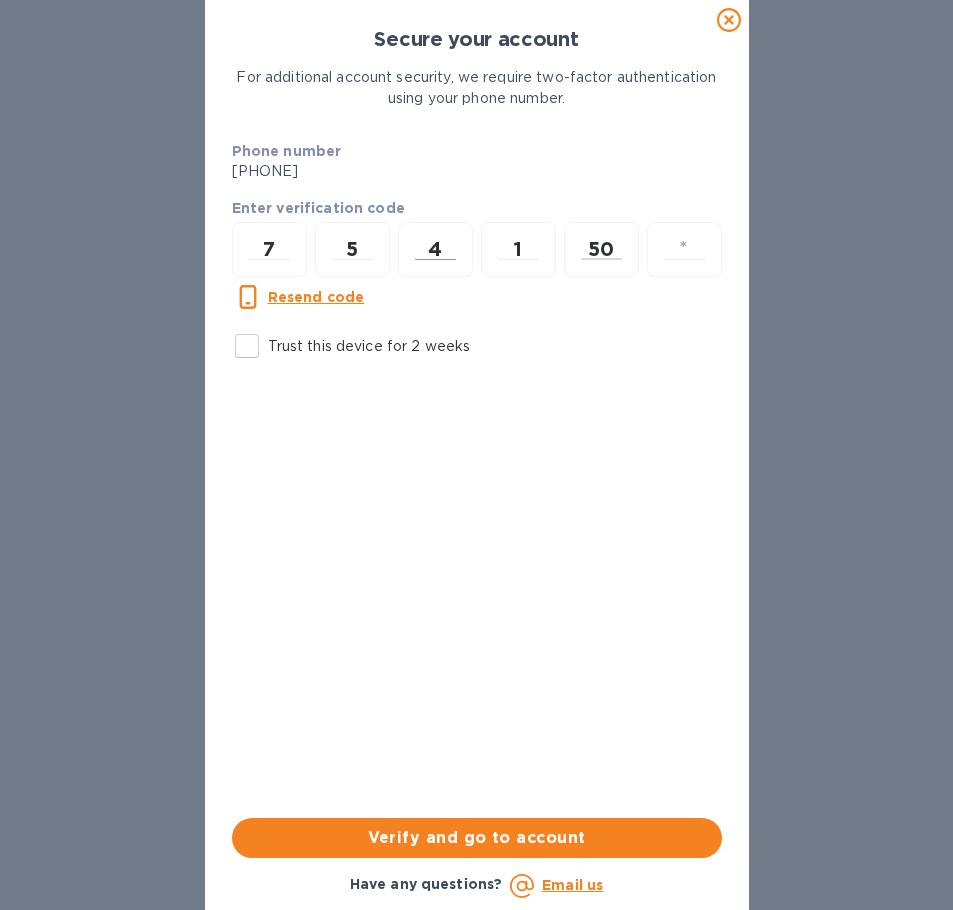 type on "0" 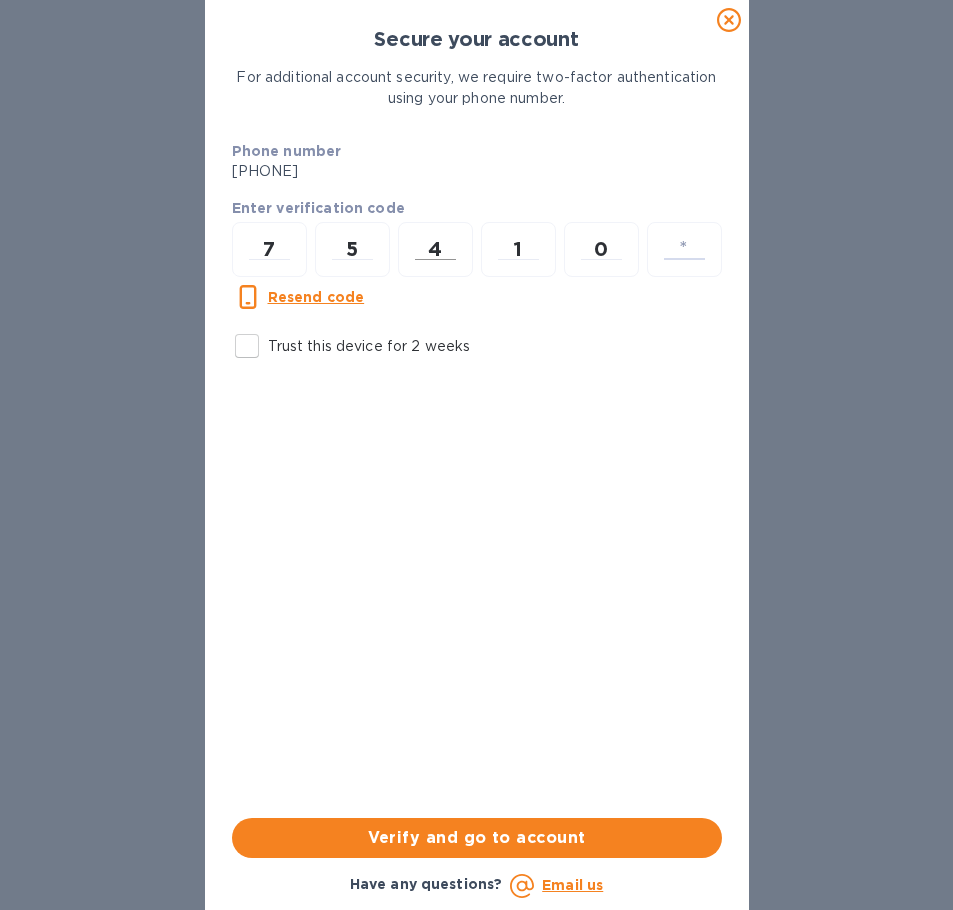 type on "5" 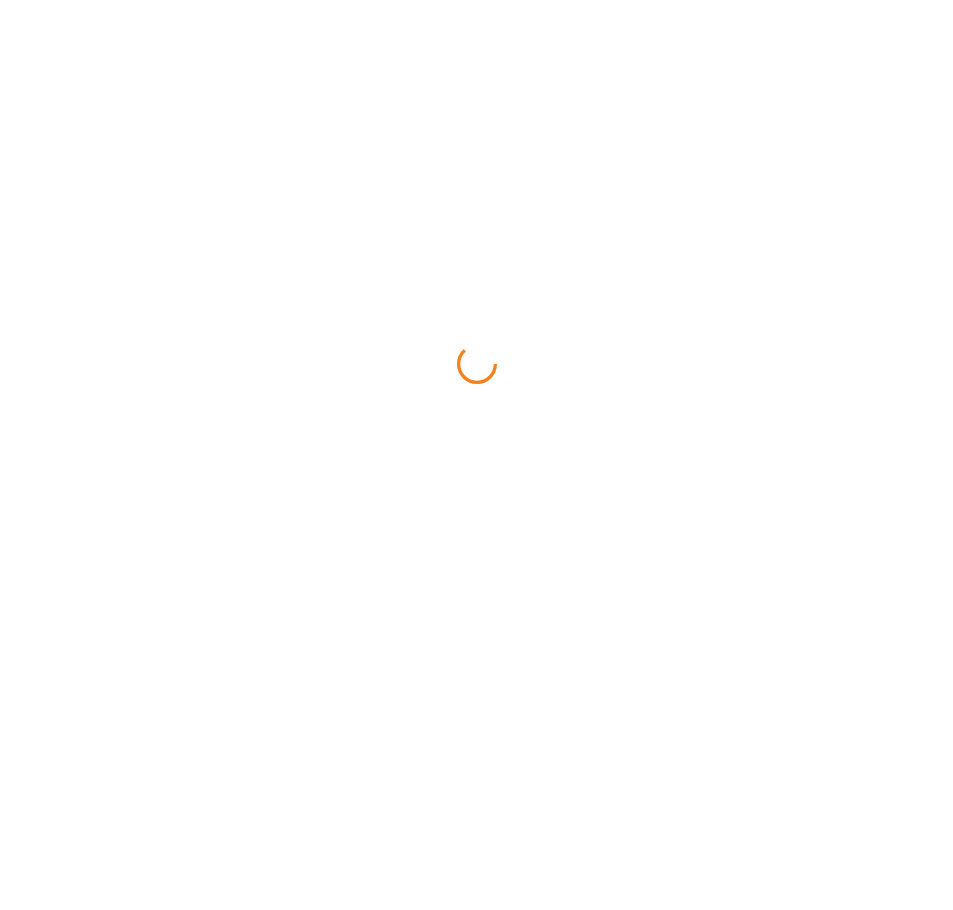 scroll, scrollTop: 0, scrollLeft: 0, axis: both 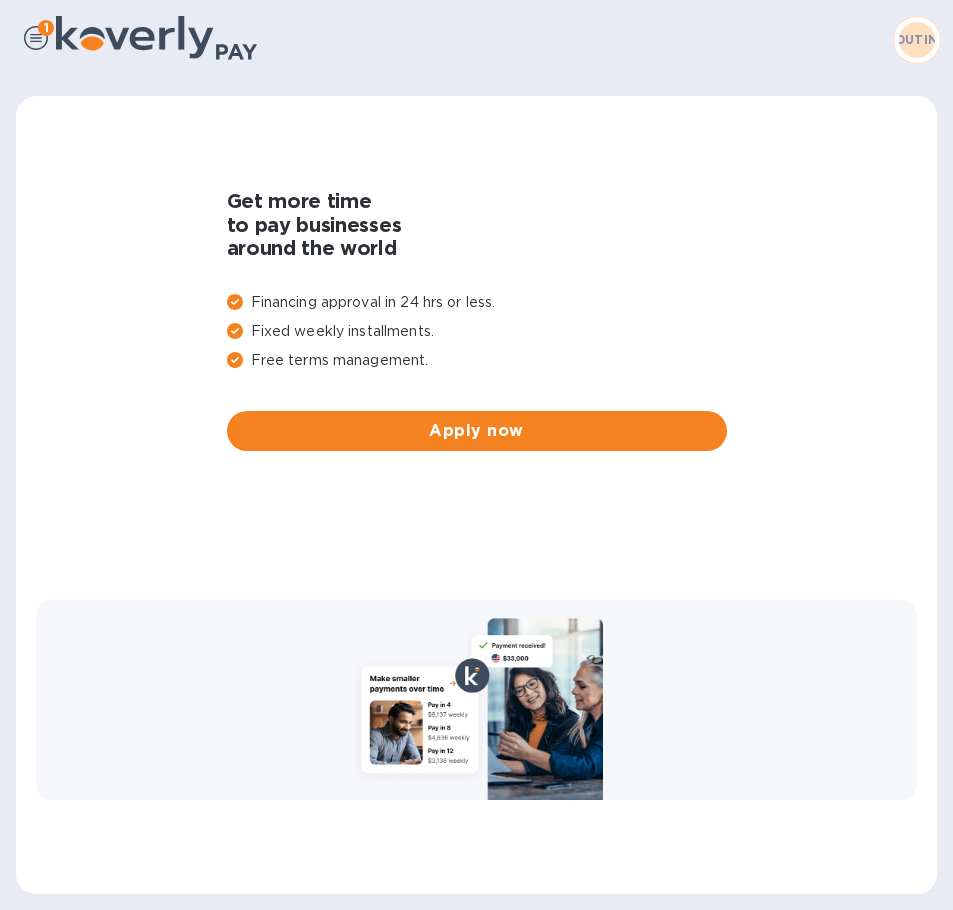 click at bounding box center [36, 38] 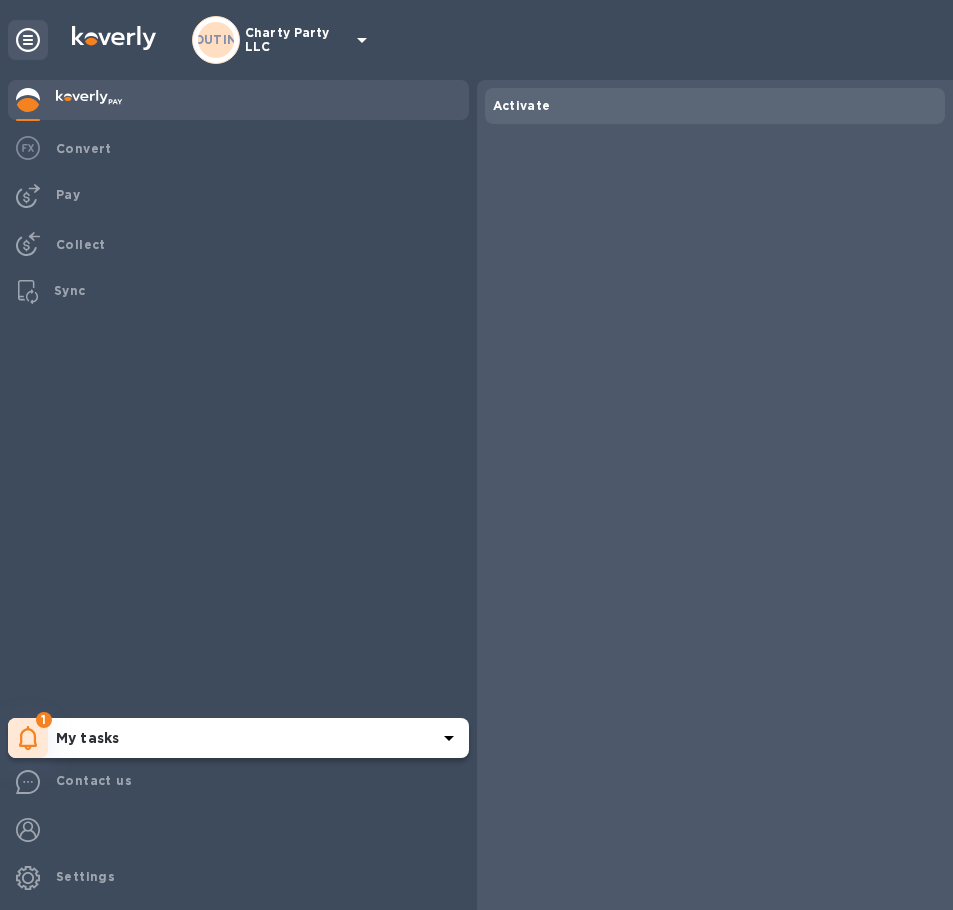 click on "My tasks" at bounding box center [246, 738] 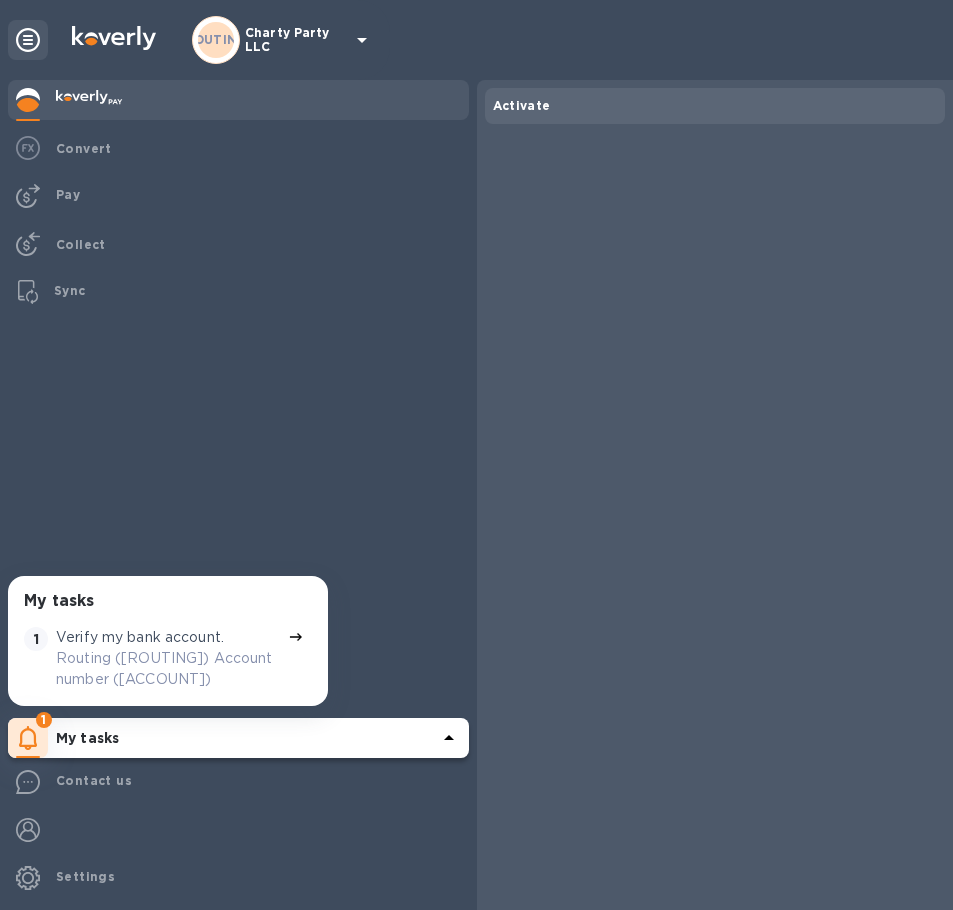 click on "Routing number (**0026) Account number (**6278)" at bounding box center (168, 669) 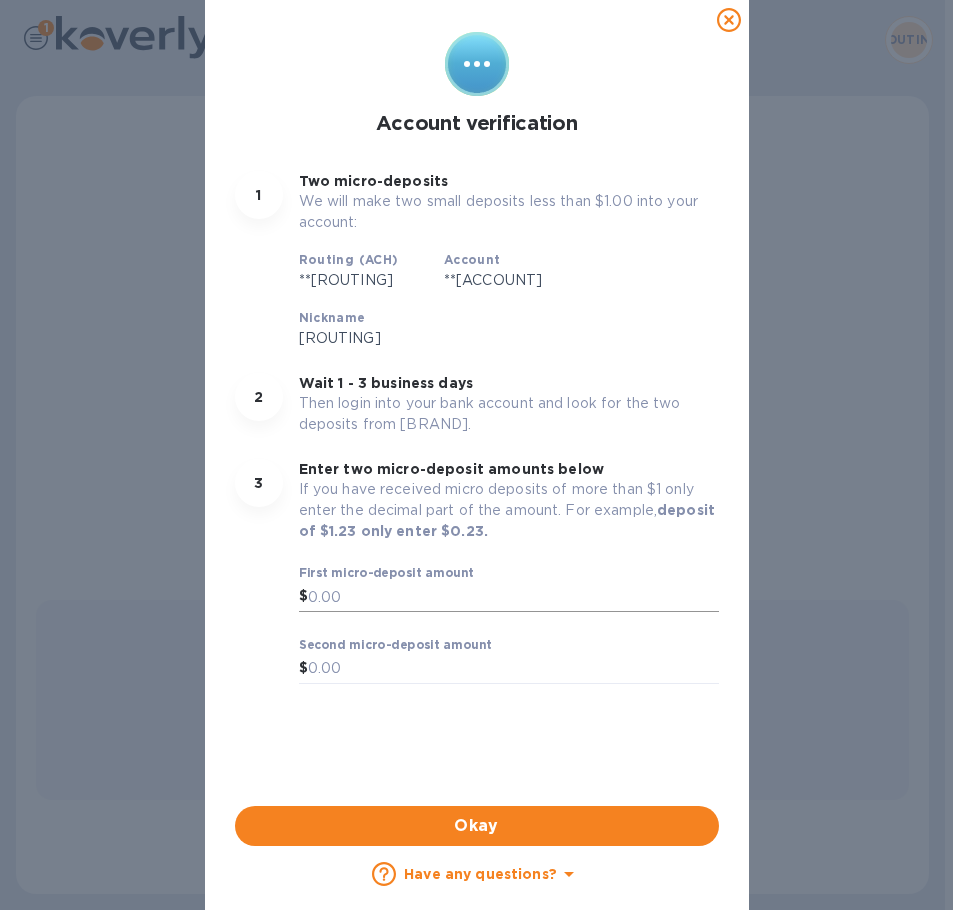 click at bounding box center (513, 597) 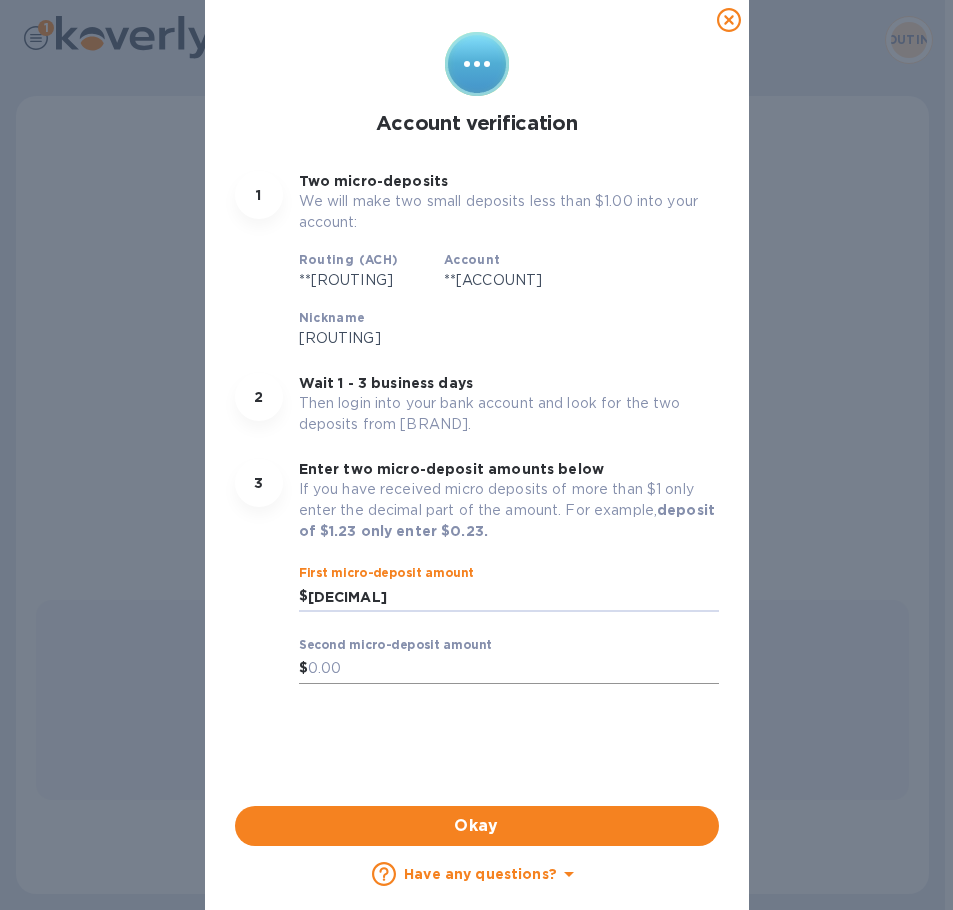 type on "0.30" 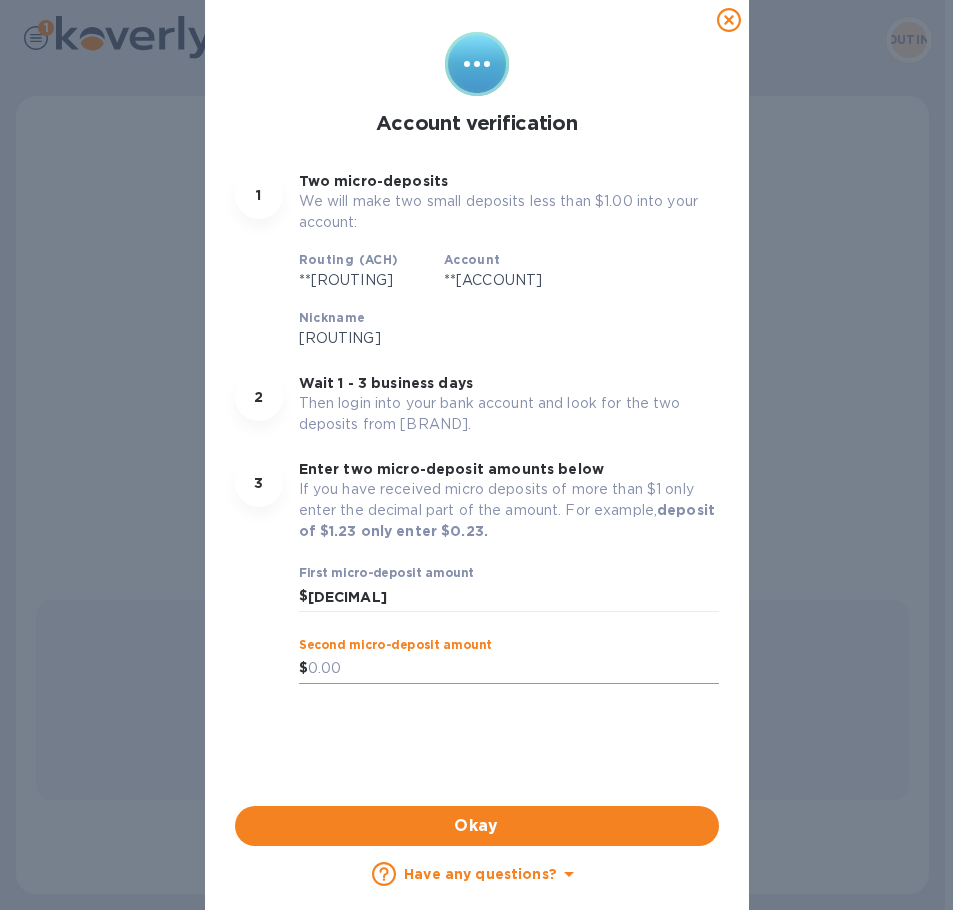 click at bounding box center (513, 669) 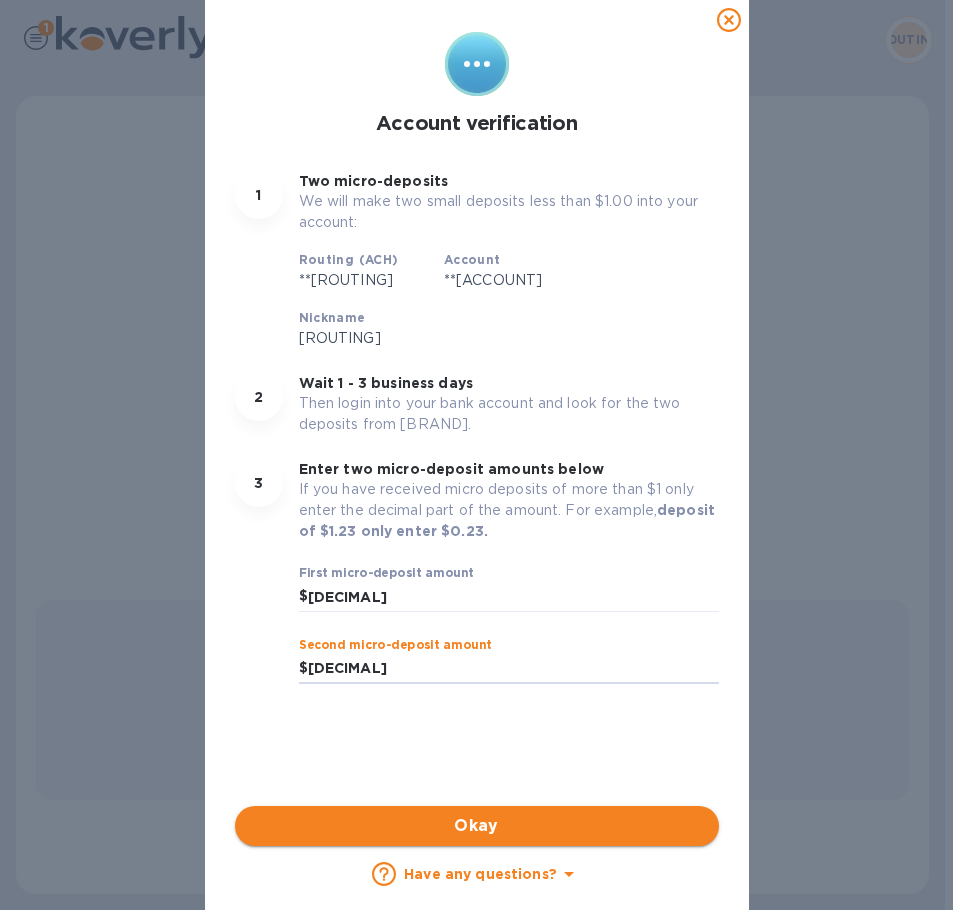 type on "0.42" 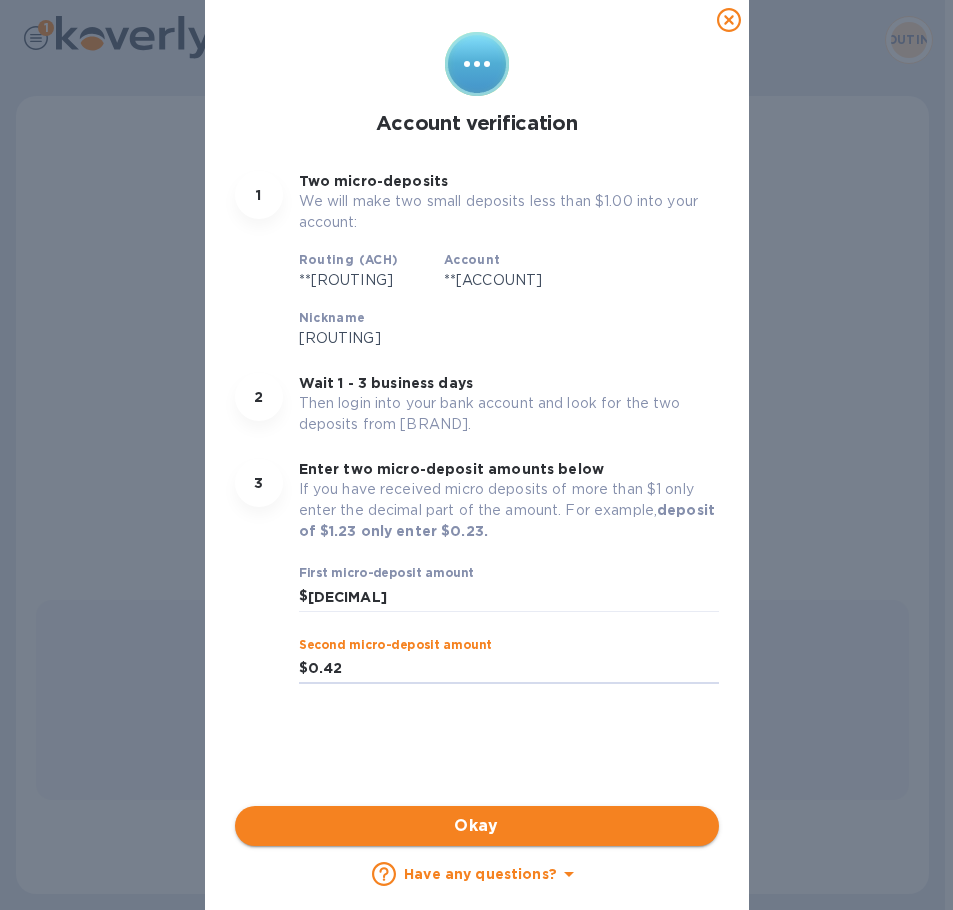 click on "Okay" at bounding box center (477, 826) 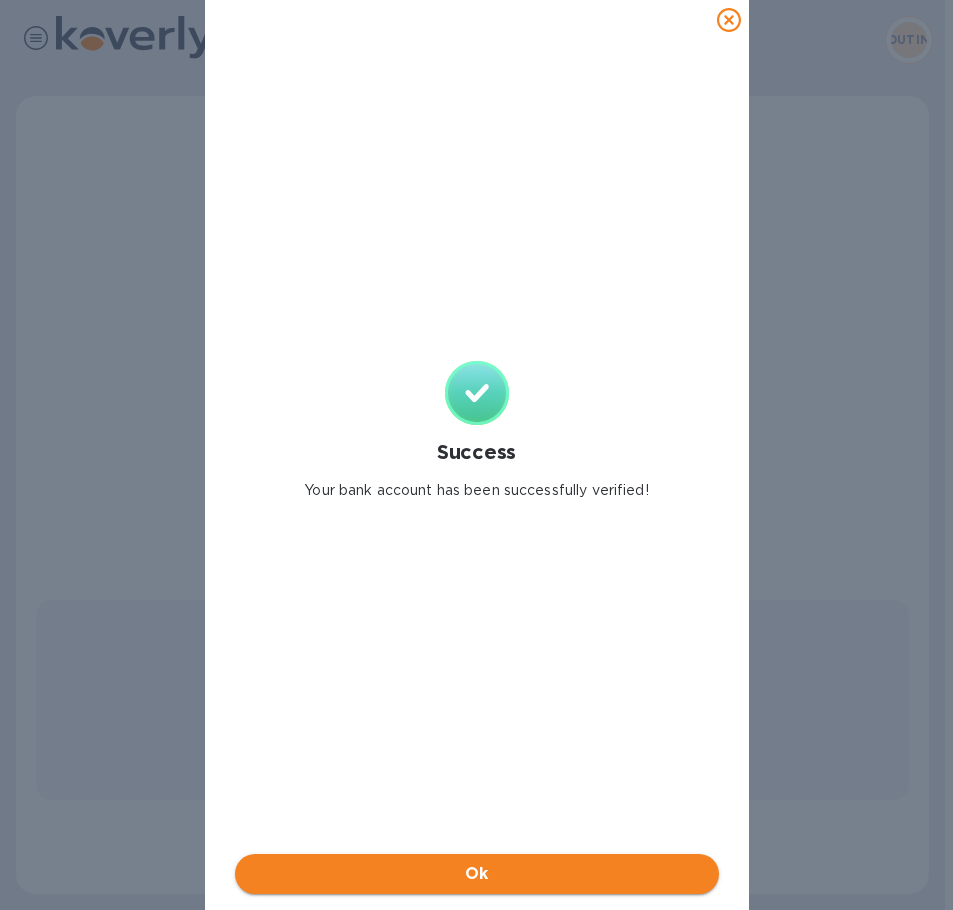 click on "Ok" at bounding box center [477, 874] 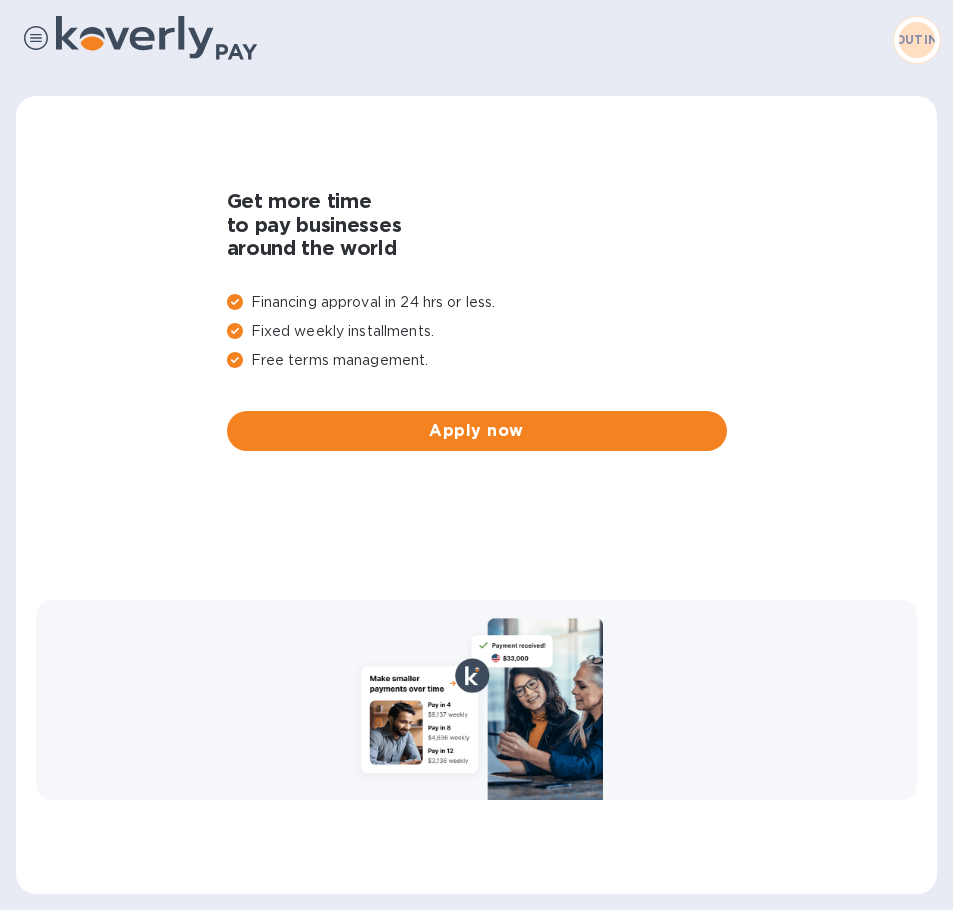 click at bounding box center [36, 38] 